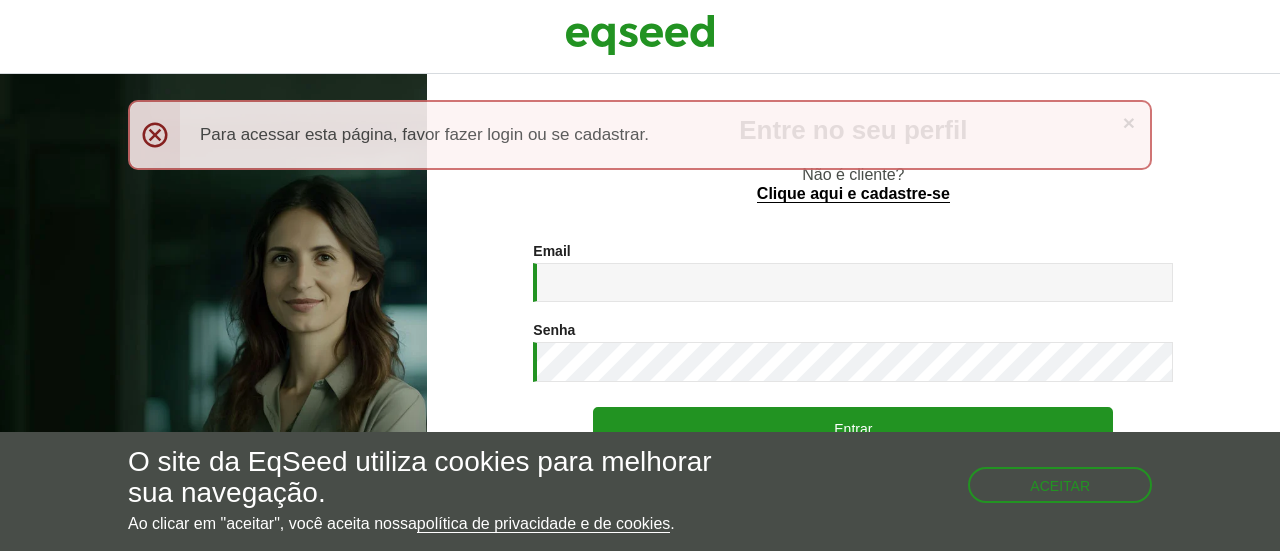 scroll, scrollTop: 0, scrollLeft: 0, axis: both 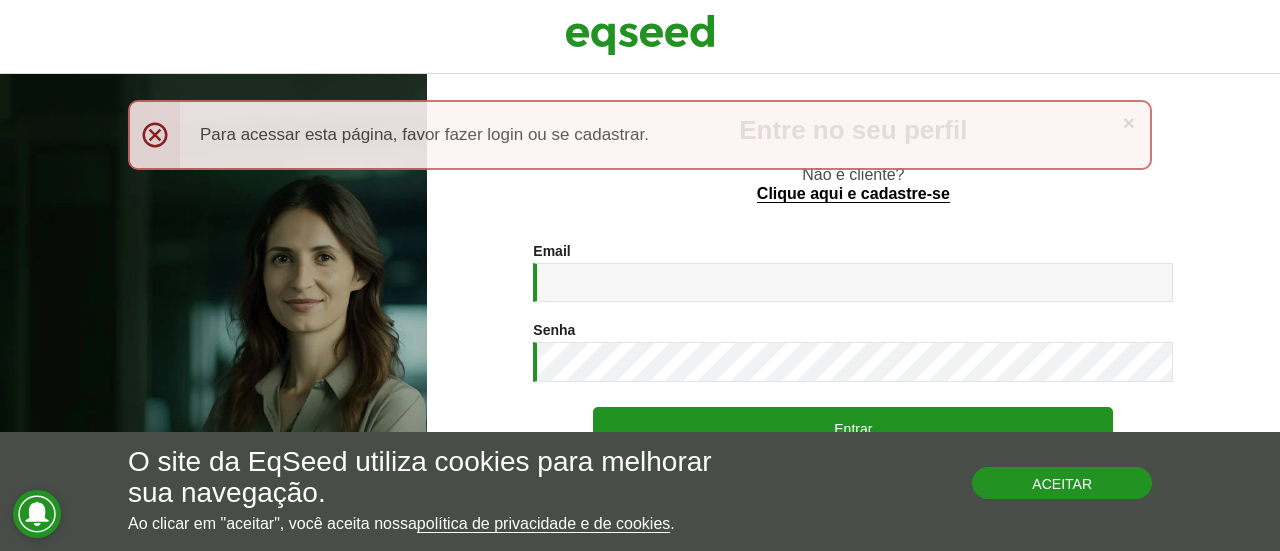 click on "Aceitar" at bounding box center (1062, 483) 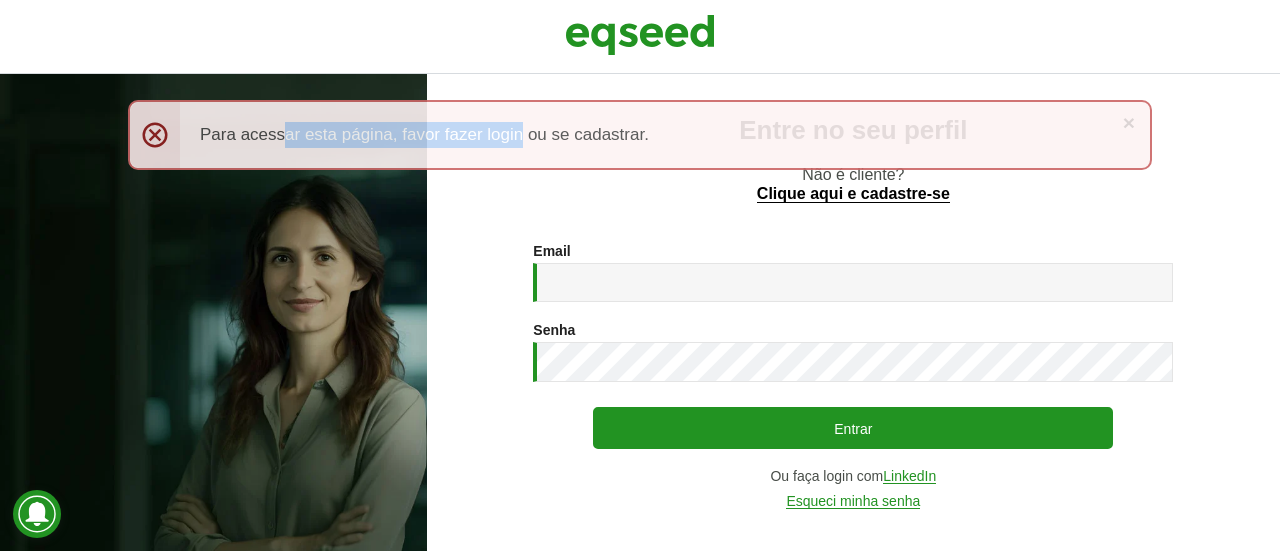 drag, startPoint x: 279, startPoint y: 131, endPoint x: 523, endPoint y: 132, distance: 244.00204 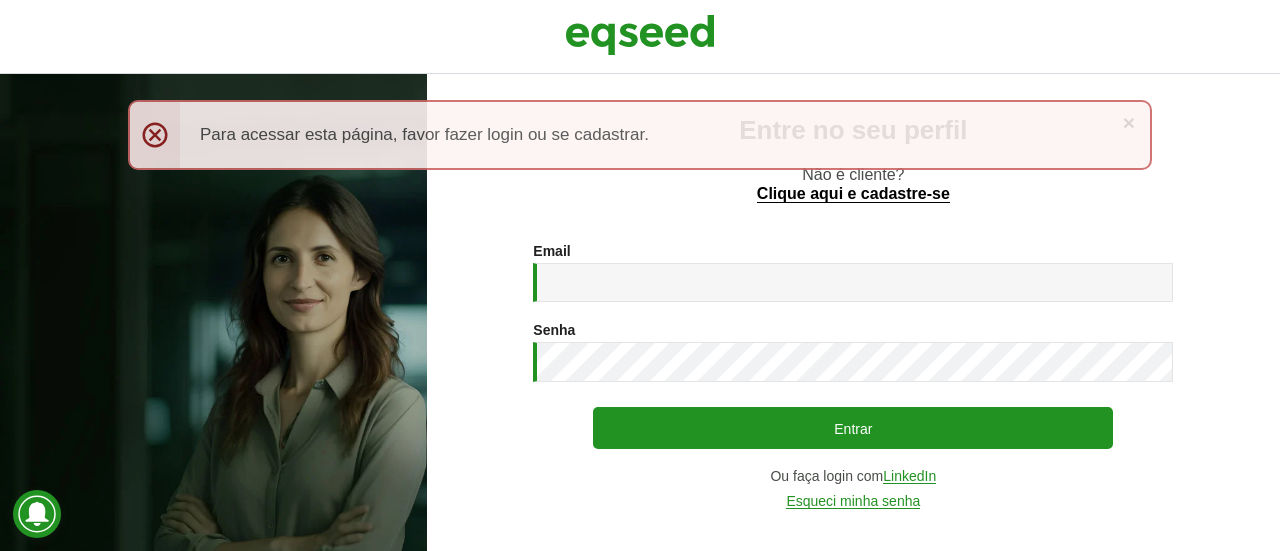 click on "×
Menssagem de erro
Para acessar esta página, favor fazer login ou se cadastrar." at bounding box center [640, 135] 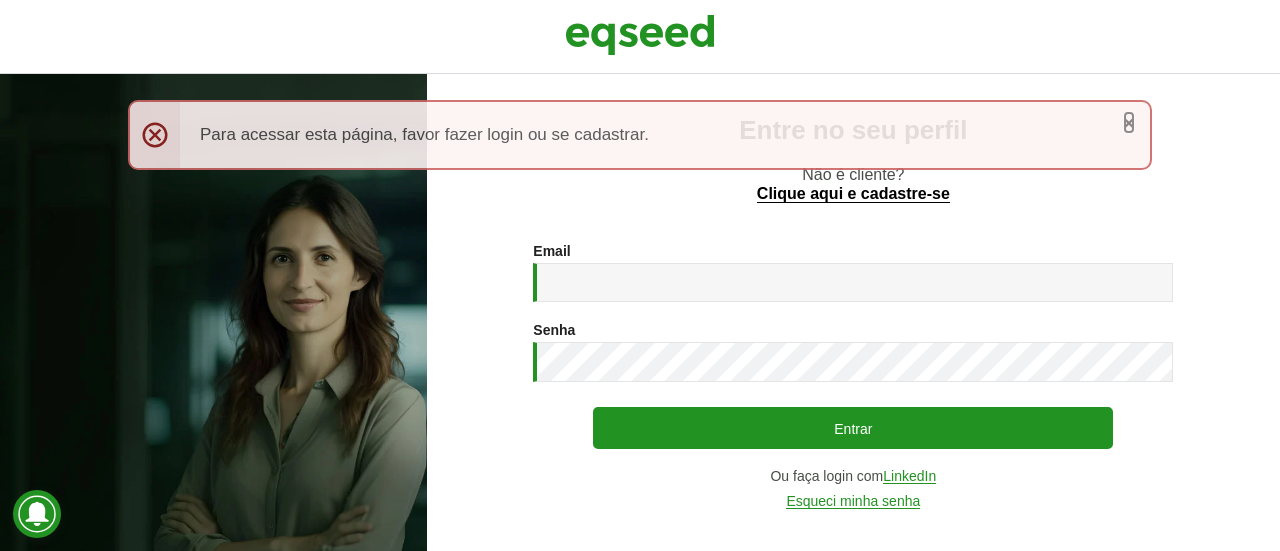 click on "×" at bounding box center [1129, 122] 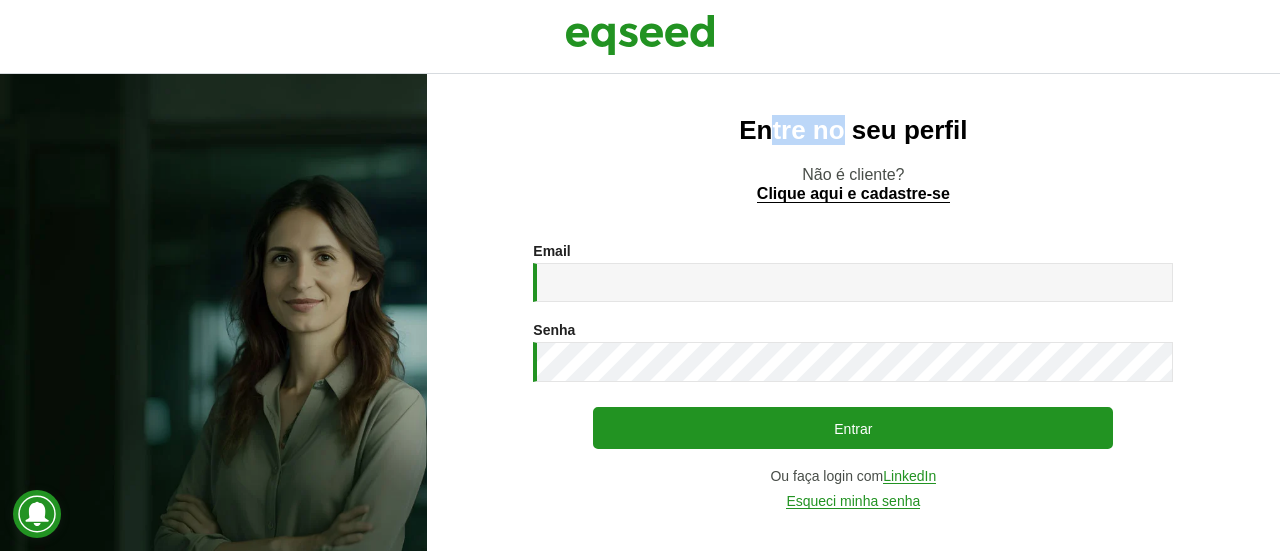 drag, startPoint x: 774, startPoint y: 122, endPoint x: 844, endPoint y: 131, distance: 70.5762 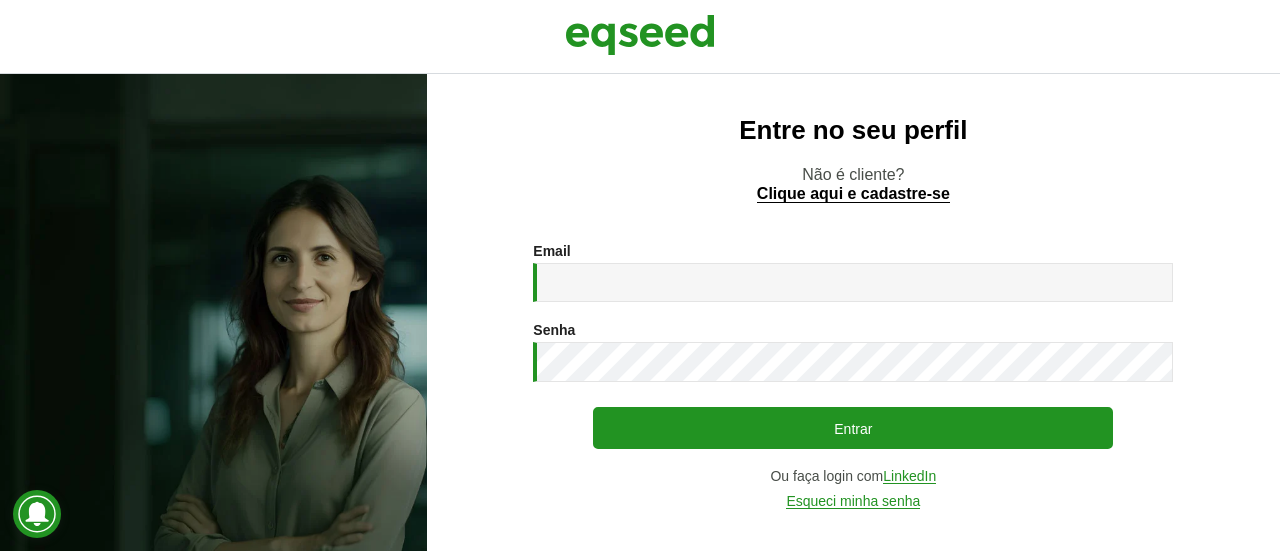 click on "Entre no seu perfil" at bounding box center [853, 130] 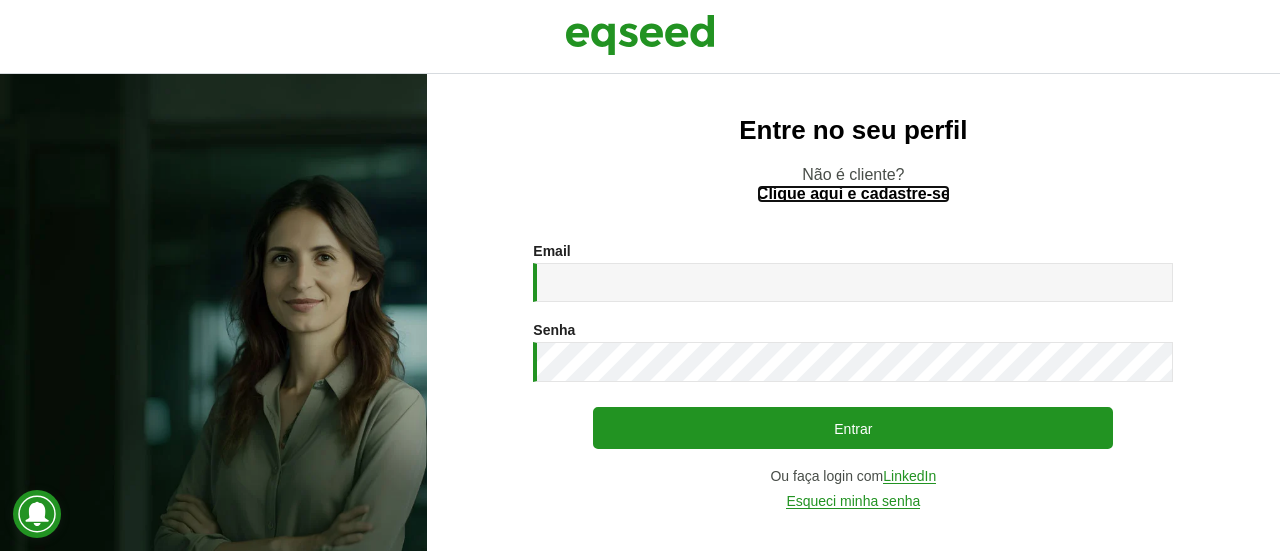 click on "Clique aqui e cadastre-se" at bounding box center [853, 194] 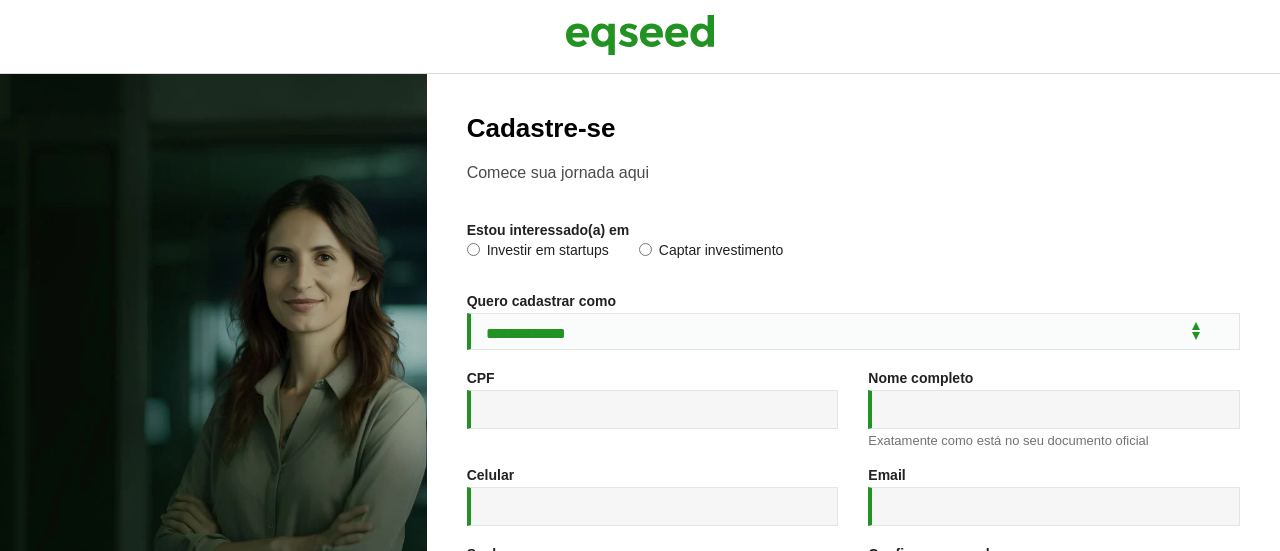 scroll, scrollTop: 0, scrollLeft: 0, axis: both 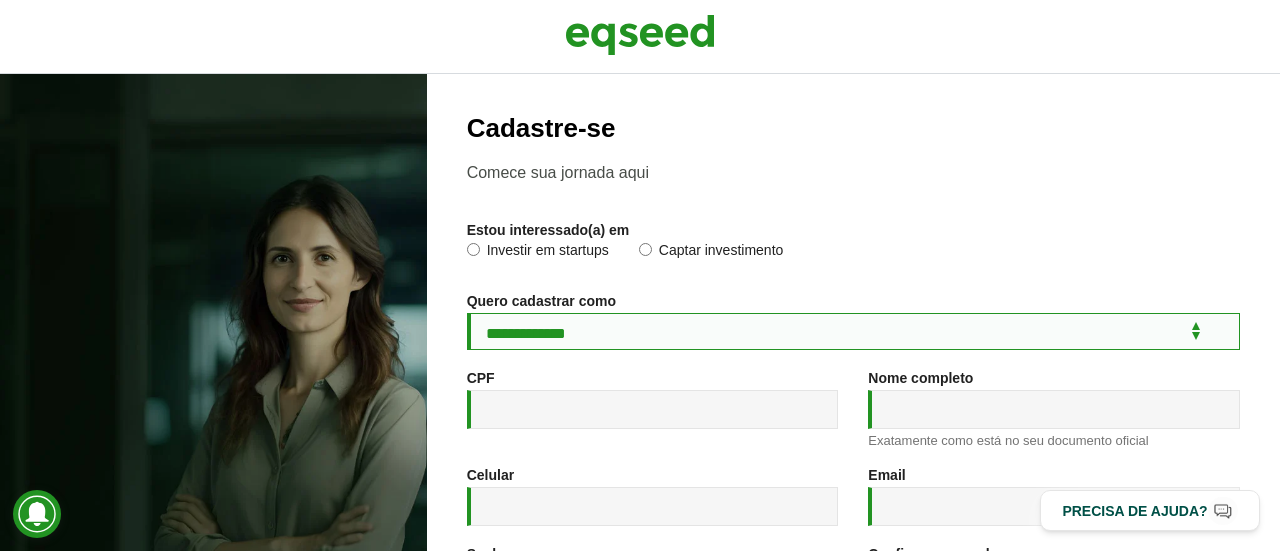 click on "**********" at bounding box center (853, 331) 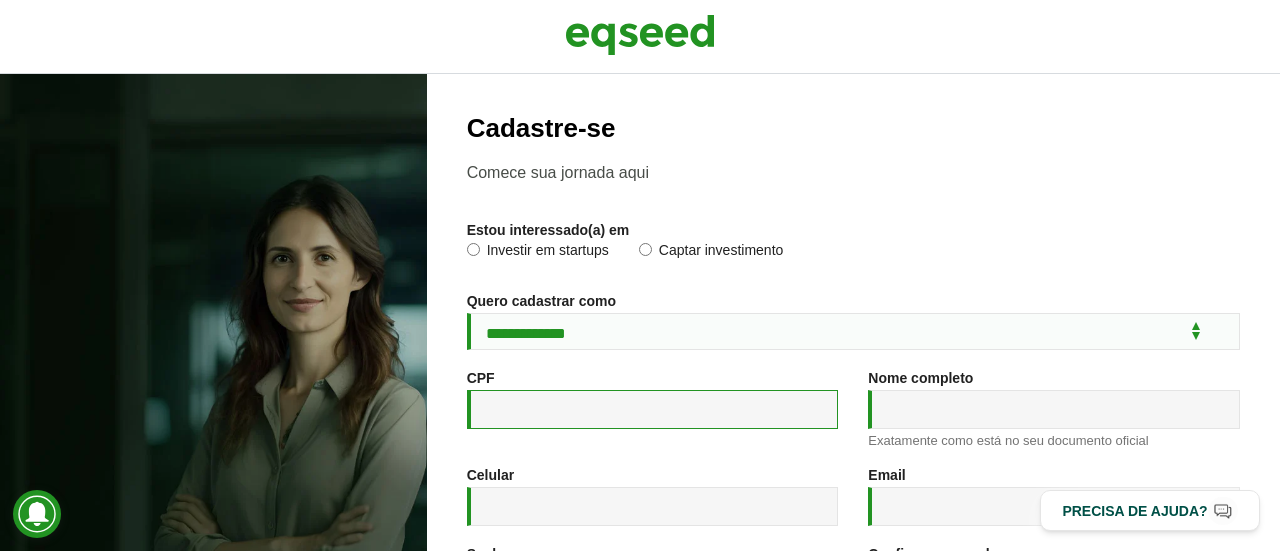 click on "CPF  *" at bounding box center (653, 409) 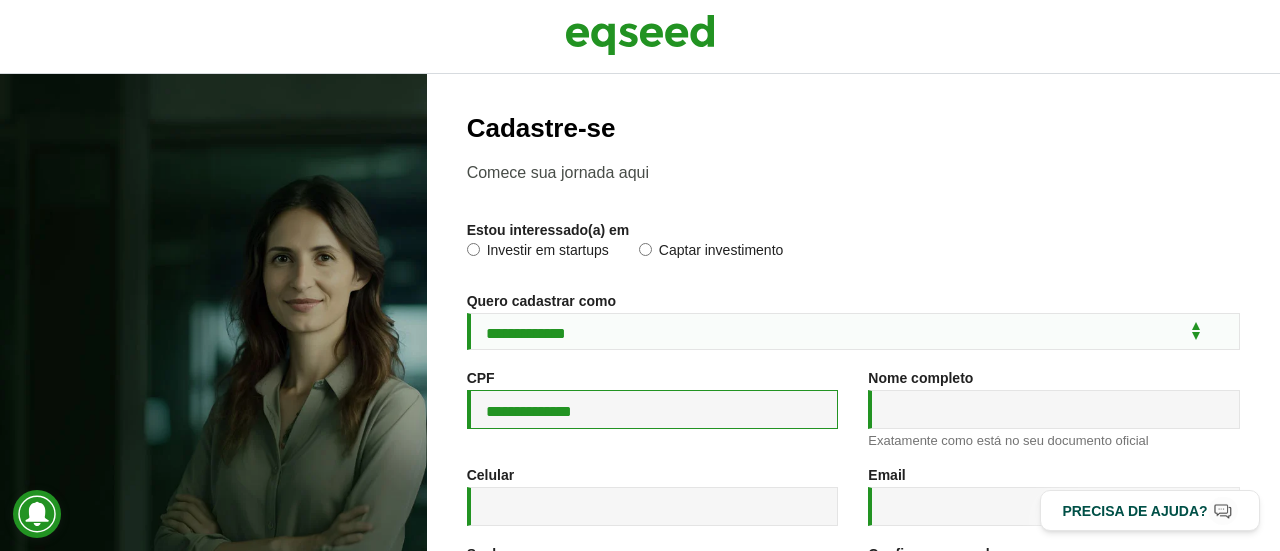 type on "**********" 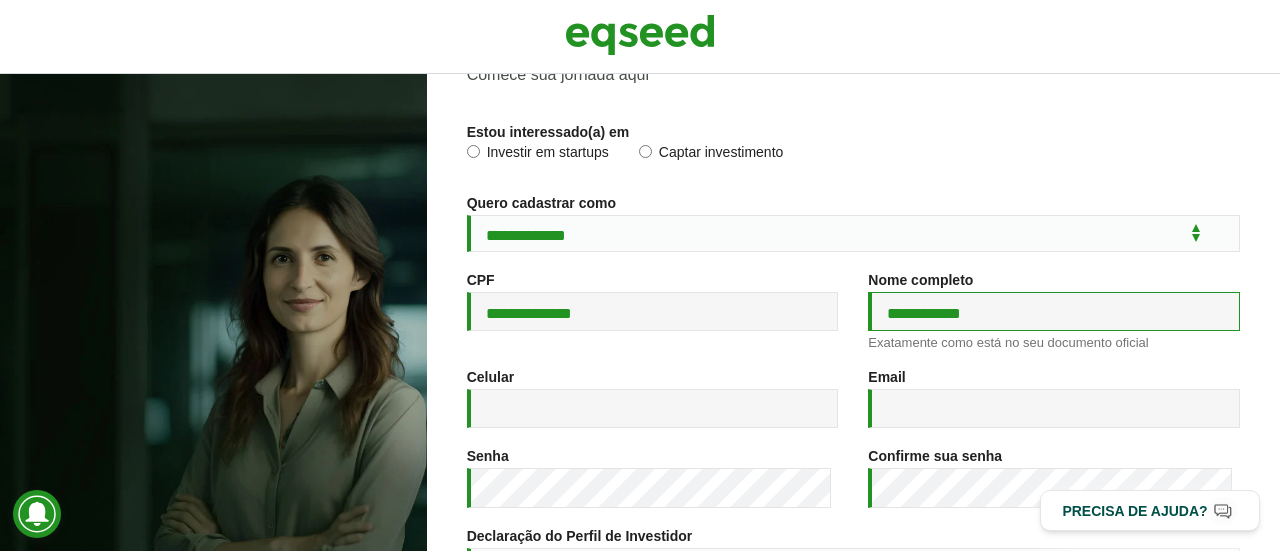 scroll, scrollTop: 103, scrollLeft: 0, axis: vertical 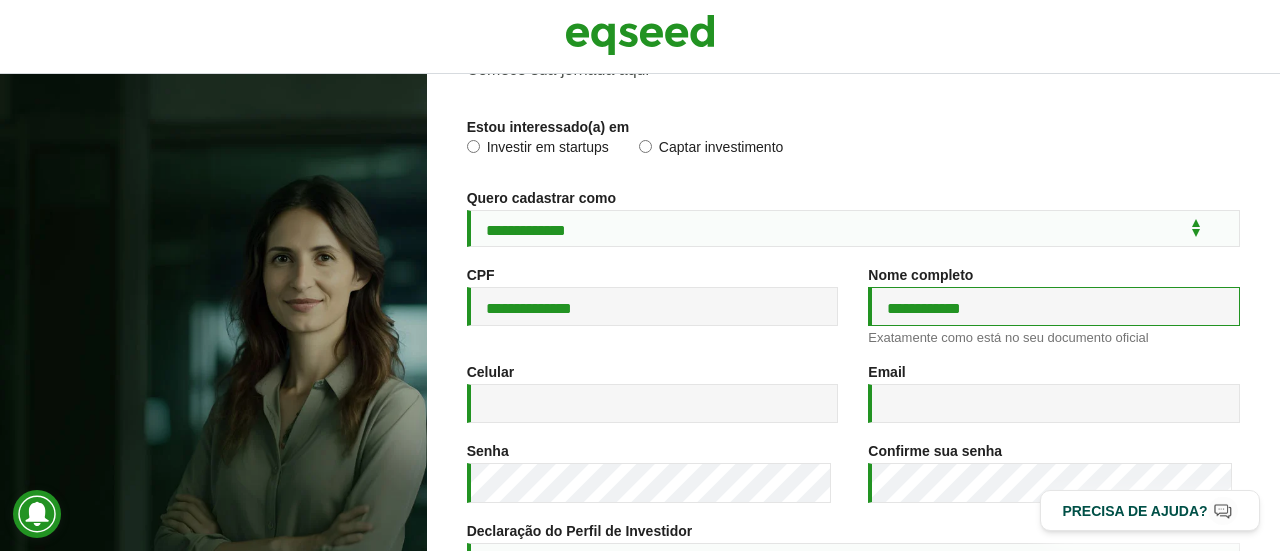 type on "**********" 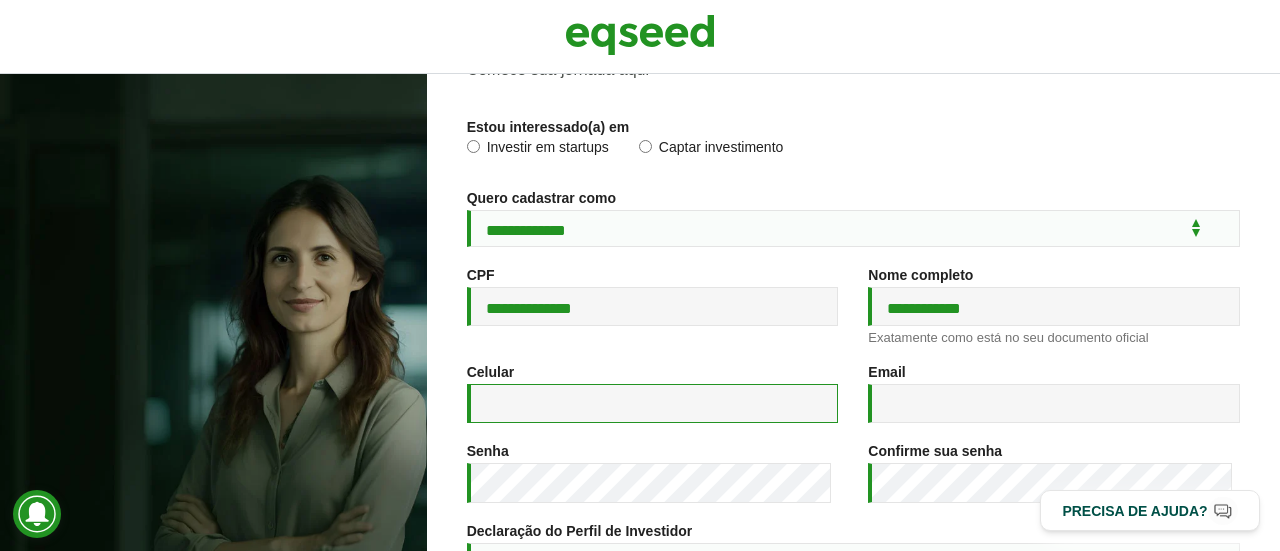 click on "Celular  *" at bounding box center (653, 403) 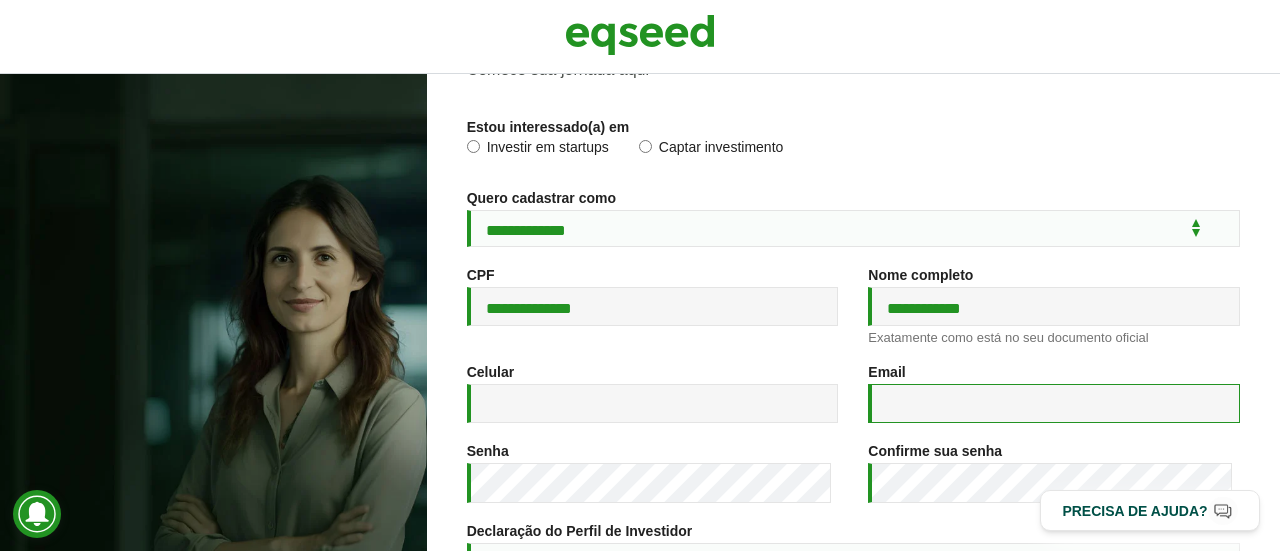 click on "Email  *" at bounding box center [1054, 403] 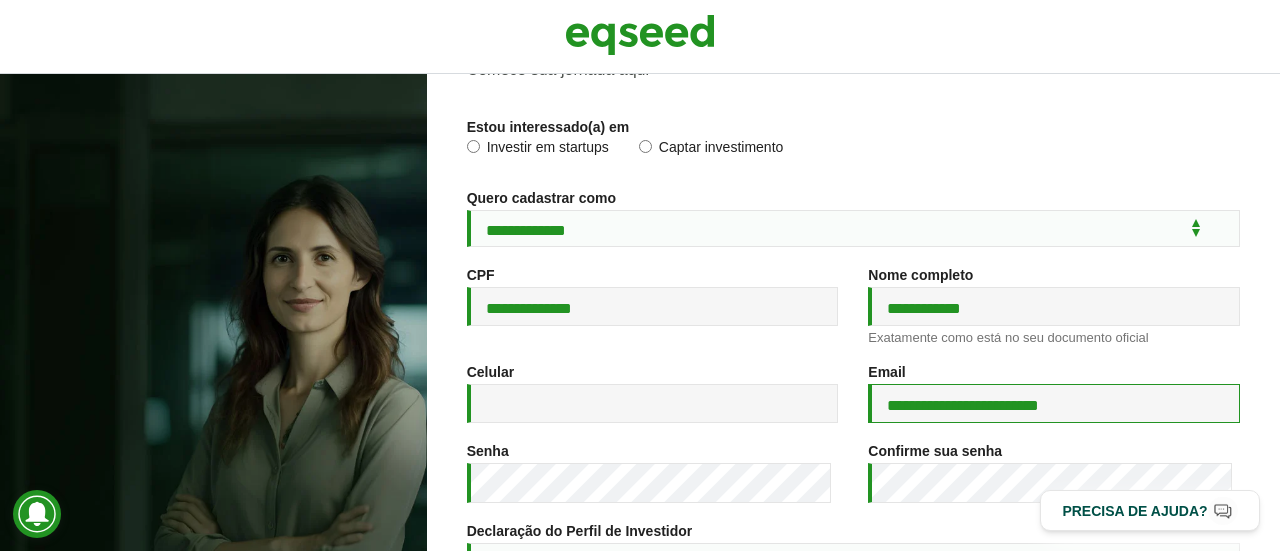 scroll, scrollTop: 303, scrollLeft: 0, axis: vertical 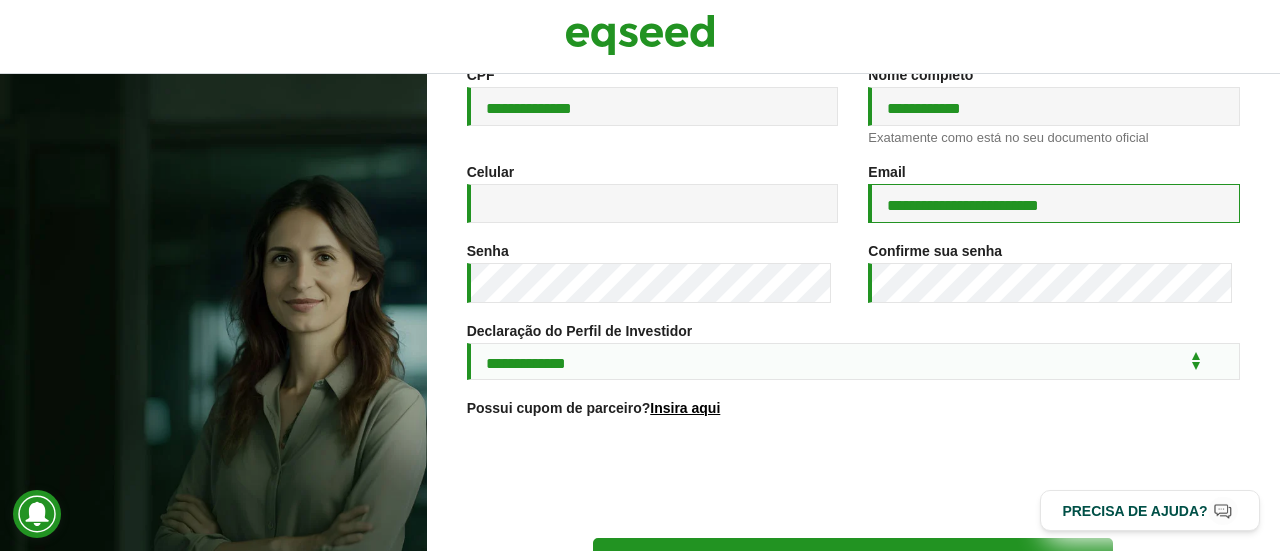 type on "**********" 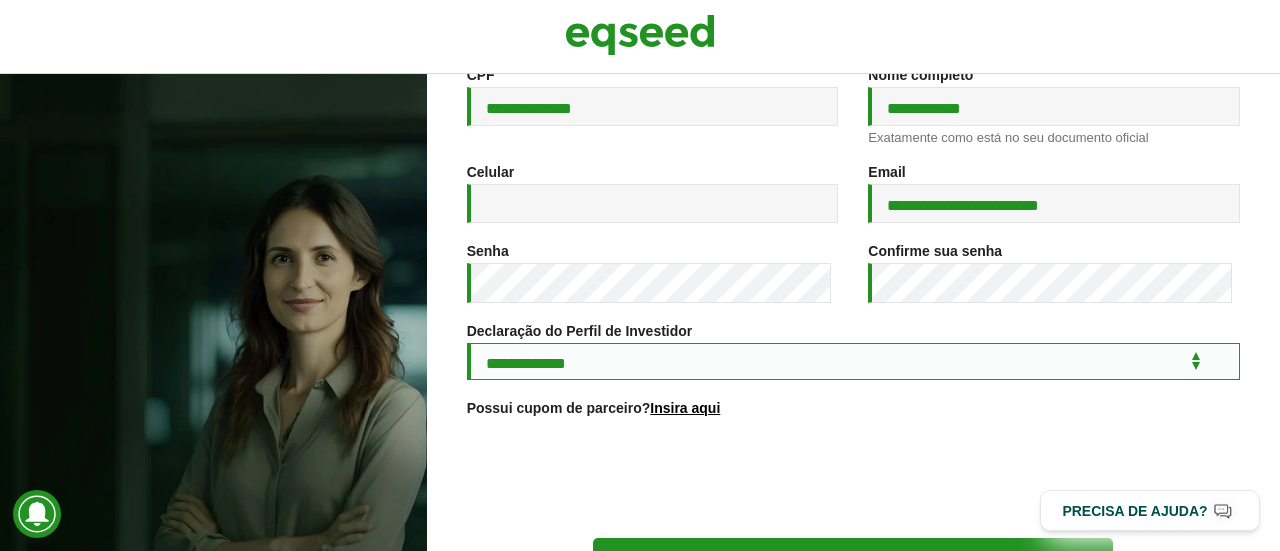 click on "**********" at bounding box center [853, 361] 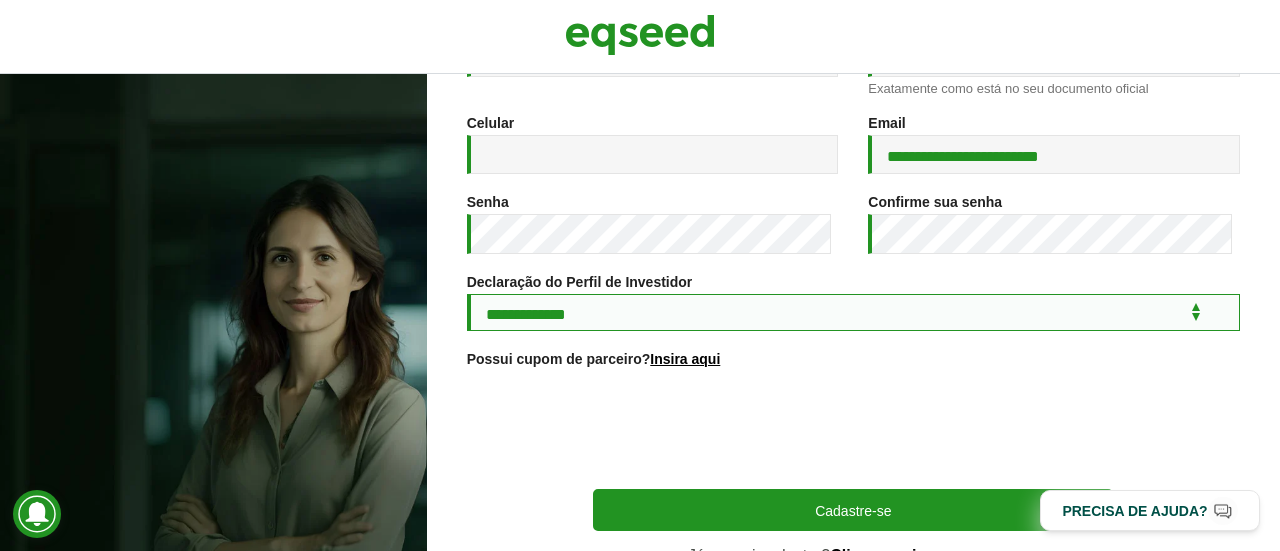 scroll, scrollTop: 356, scrollLeft: 0, axis: vertical 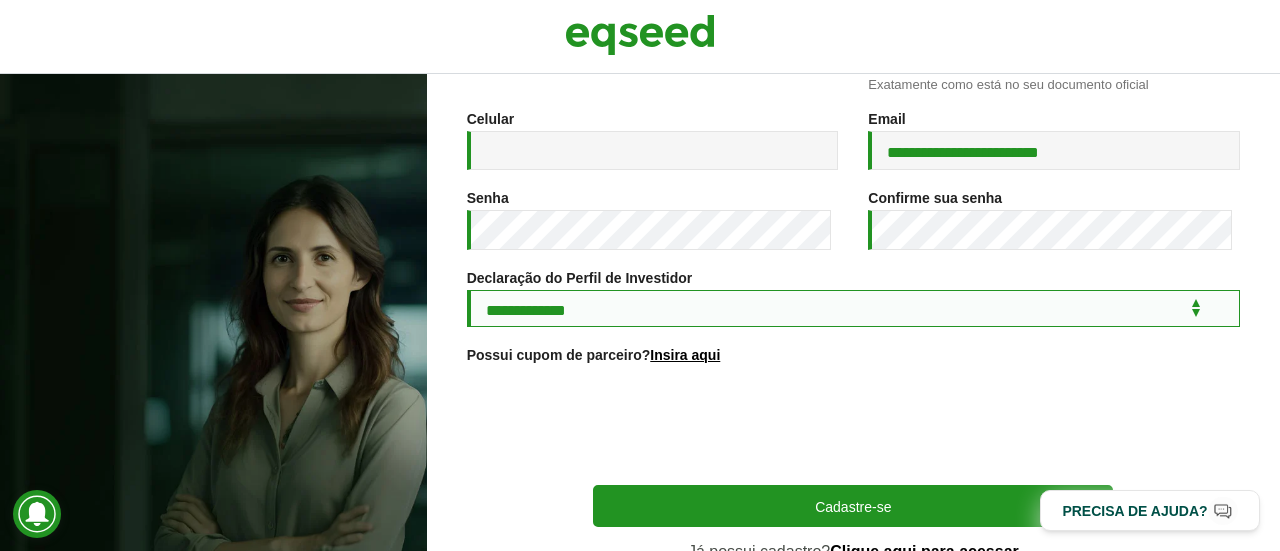 click on "**********" at bounding box center [853, 308] 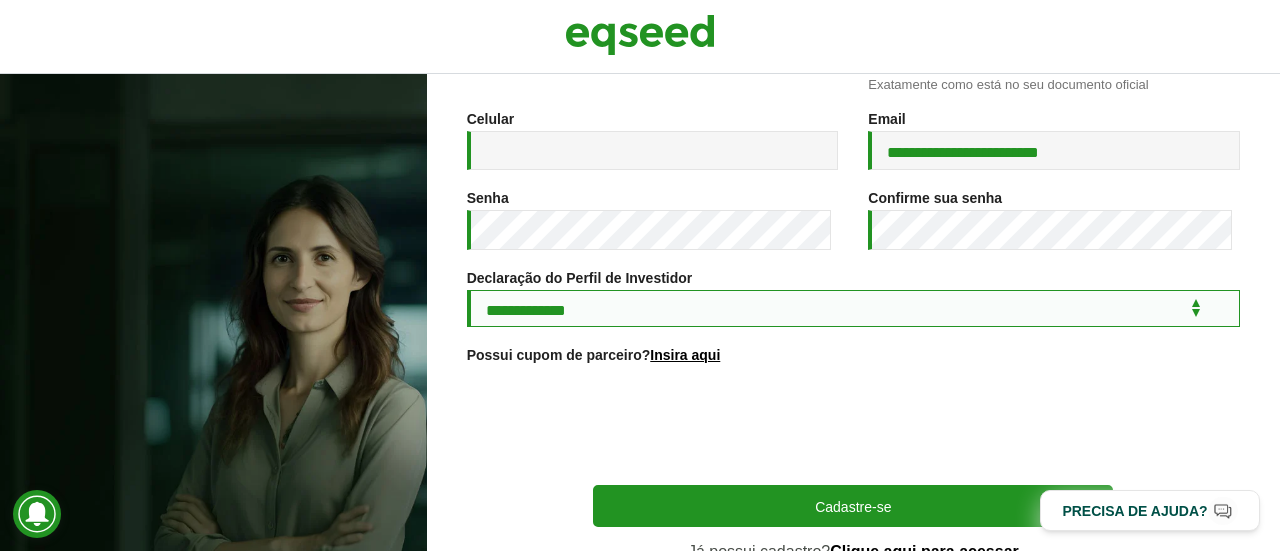select on "***" 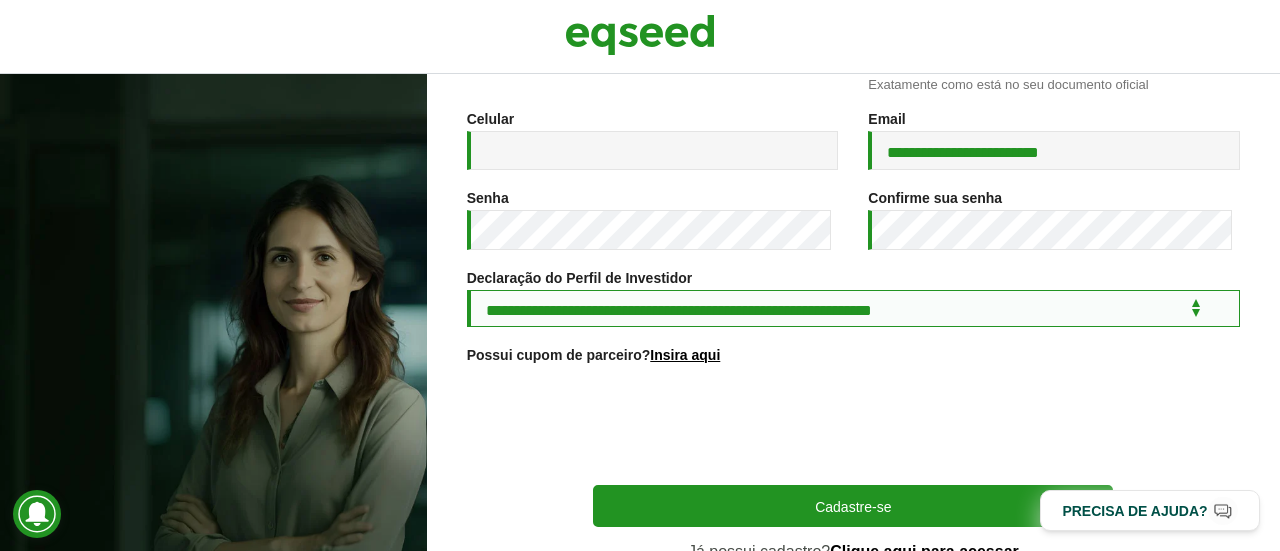 click on "**********" at bounding box center (853, 308) 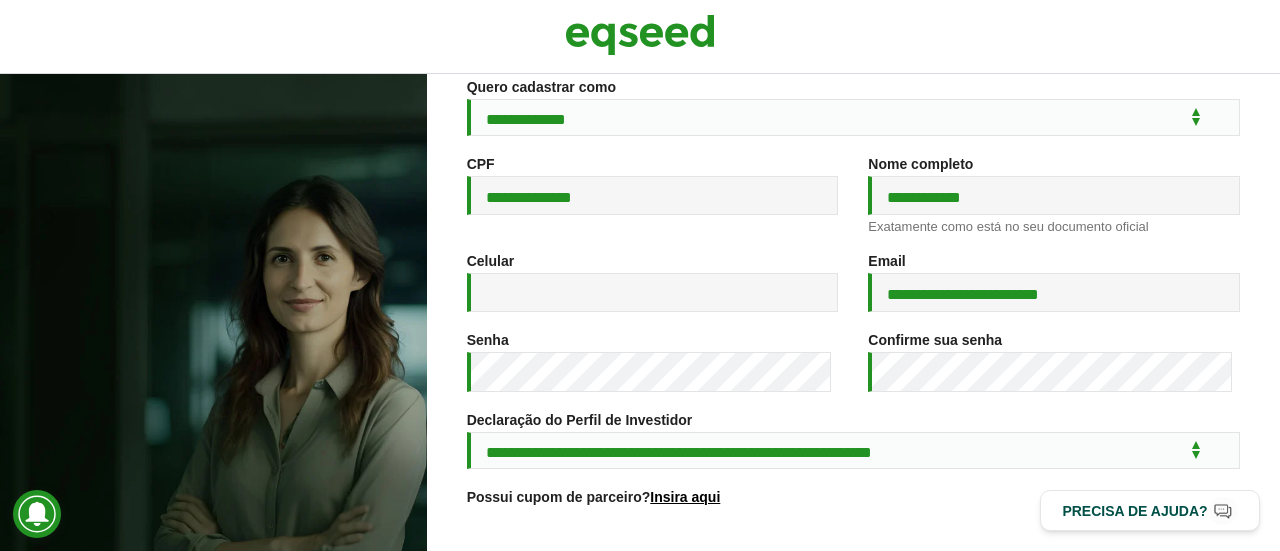 scroll, scrollTop: 356, scrollLeft: 0, axis: vertical 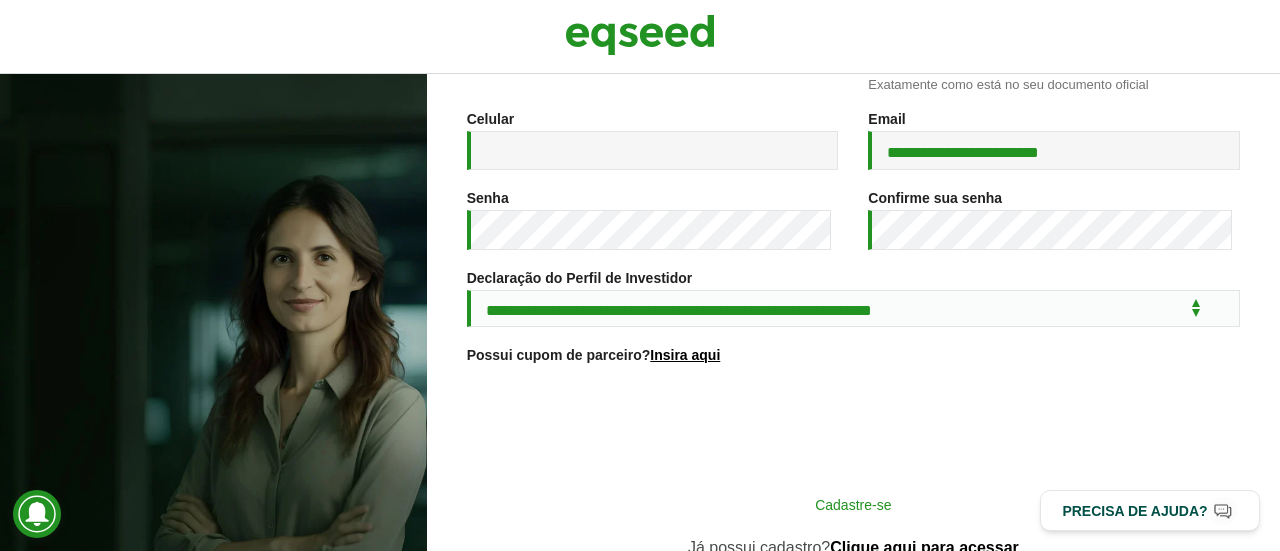 click on "Cadastre-se" at bounding box center (853, 504) 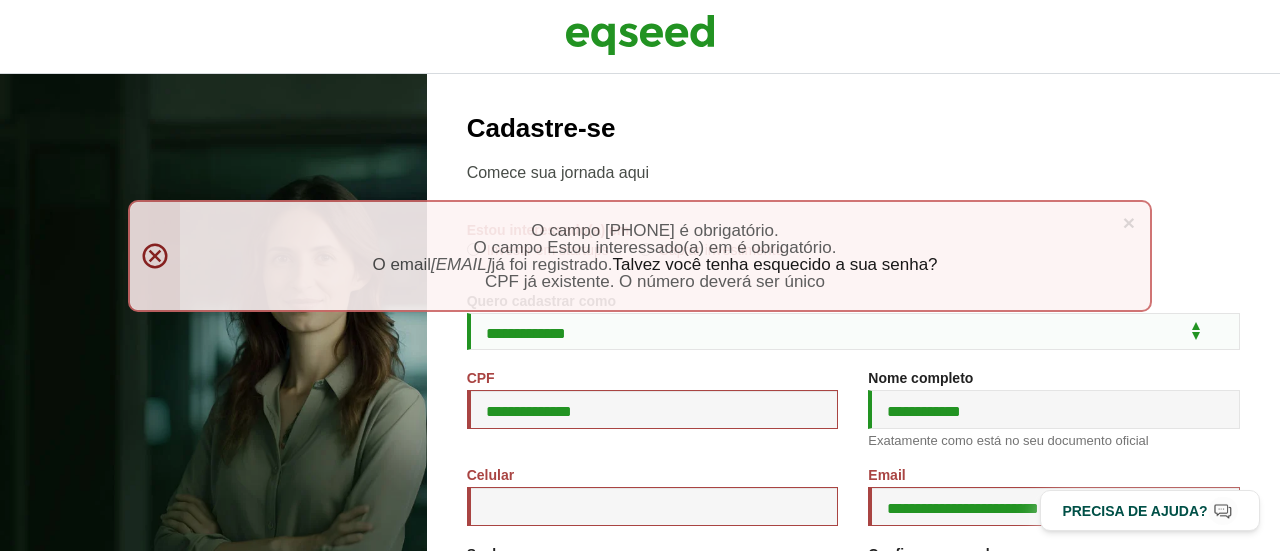 scroll, scrollTop: 0, scrollLeft: 0, axis: both 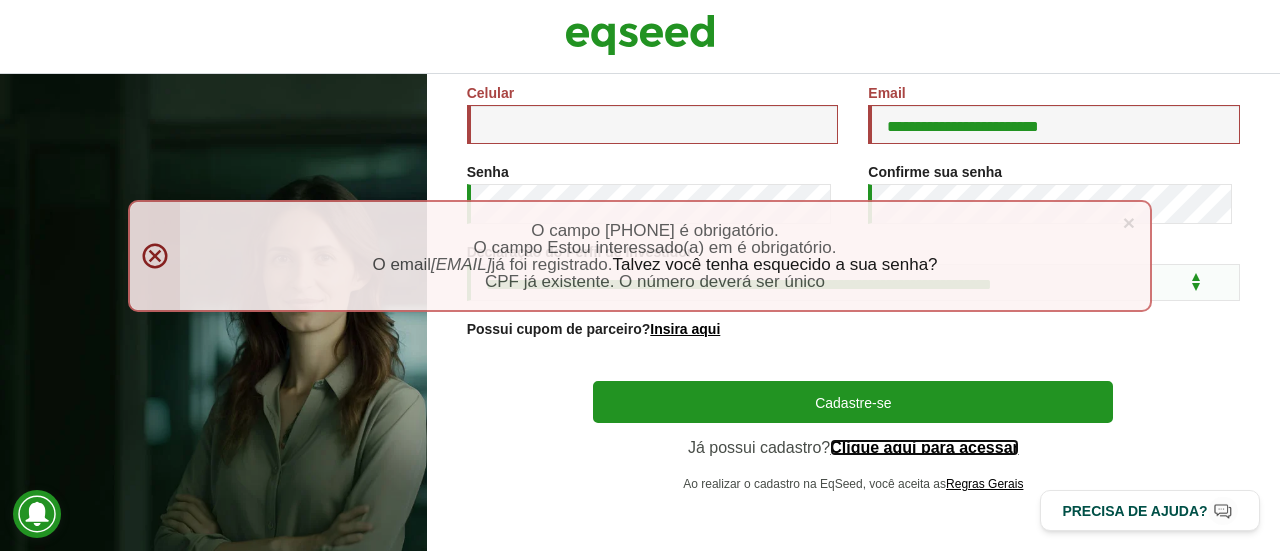 click on "Clique aqui para acessar" at bounding box center (924, 448) 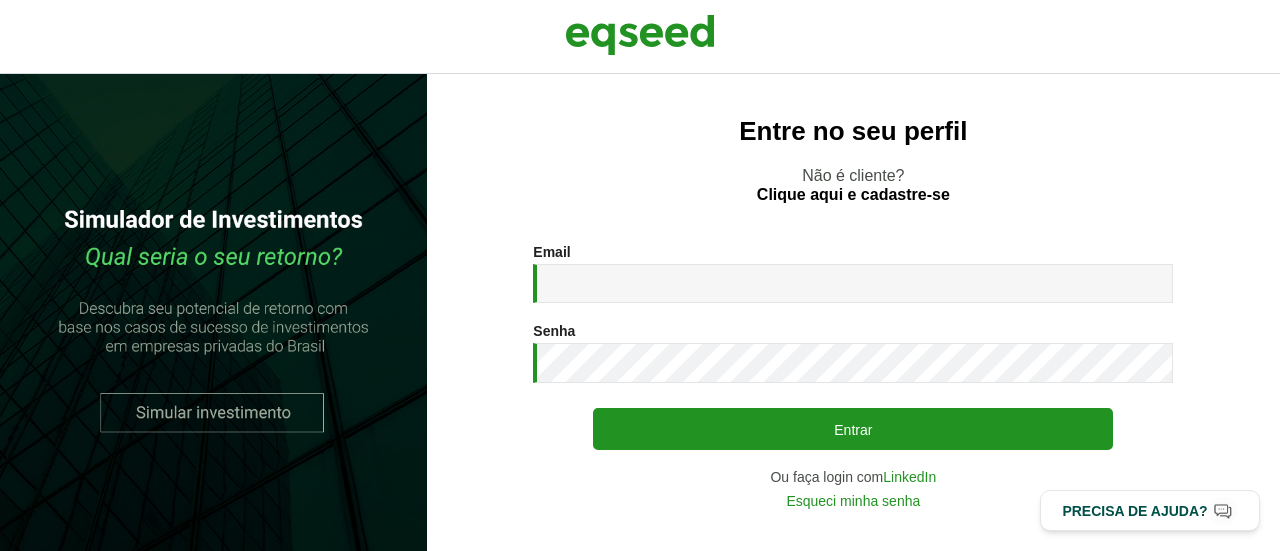 scroll, scrollTop: 0, scrollLeft: 0, axis: both 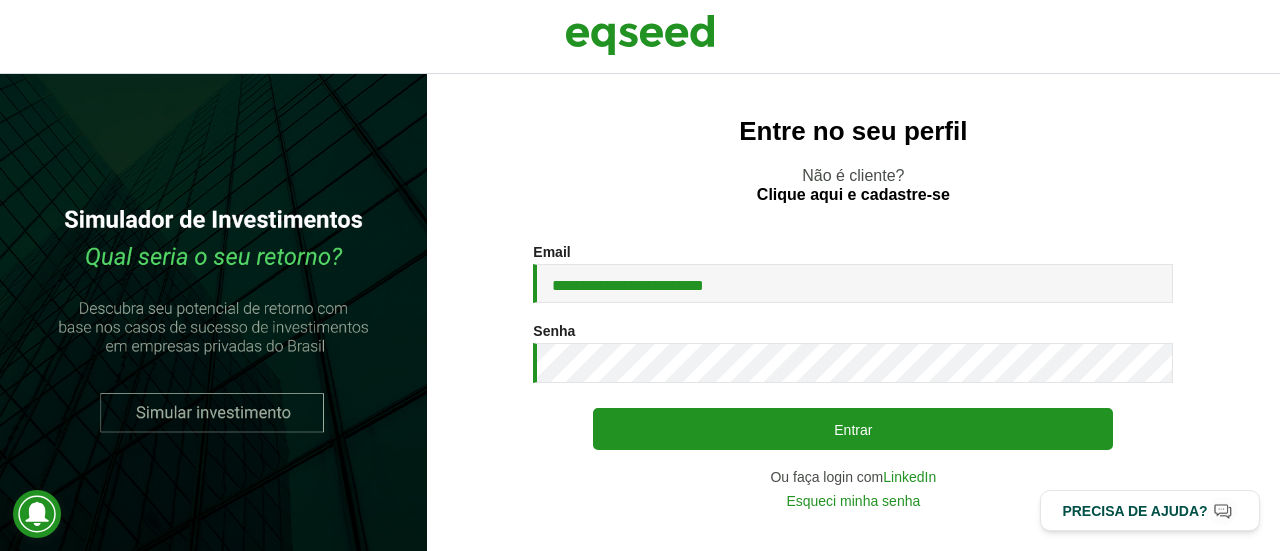type on "**********" 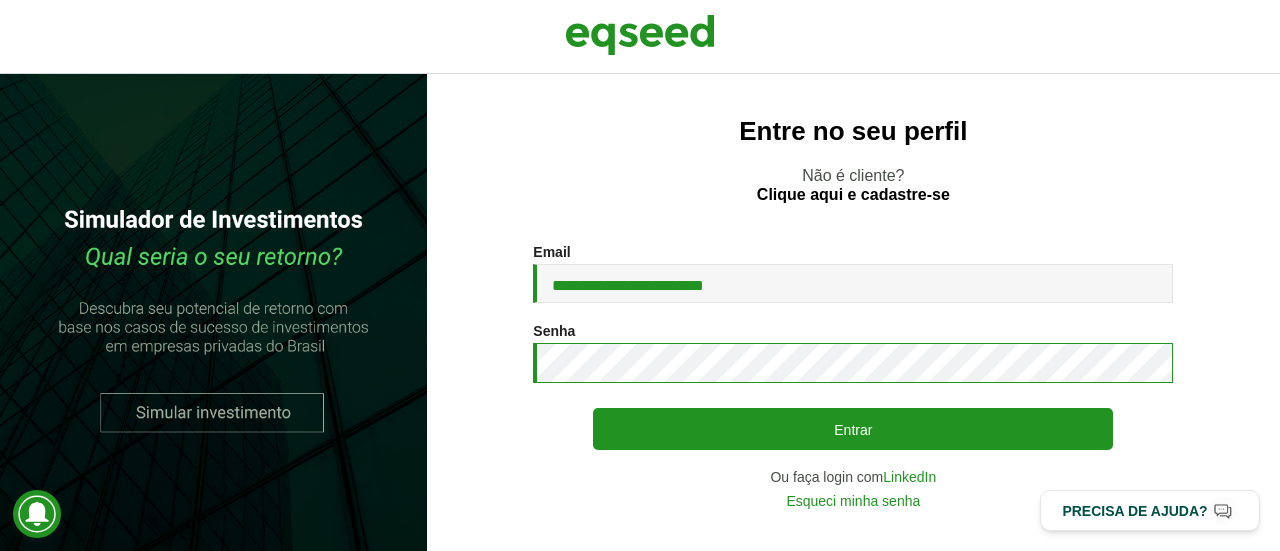 click on "Entrar" at bounding box center [853, 429] 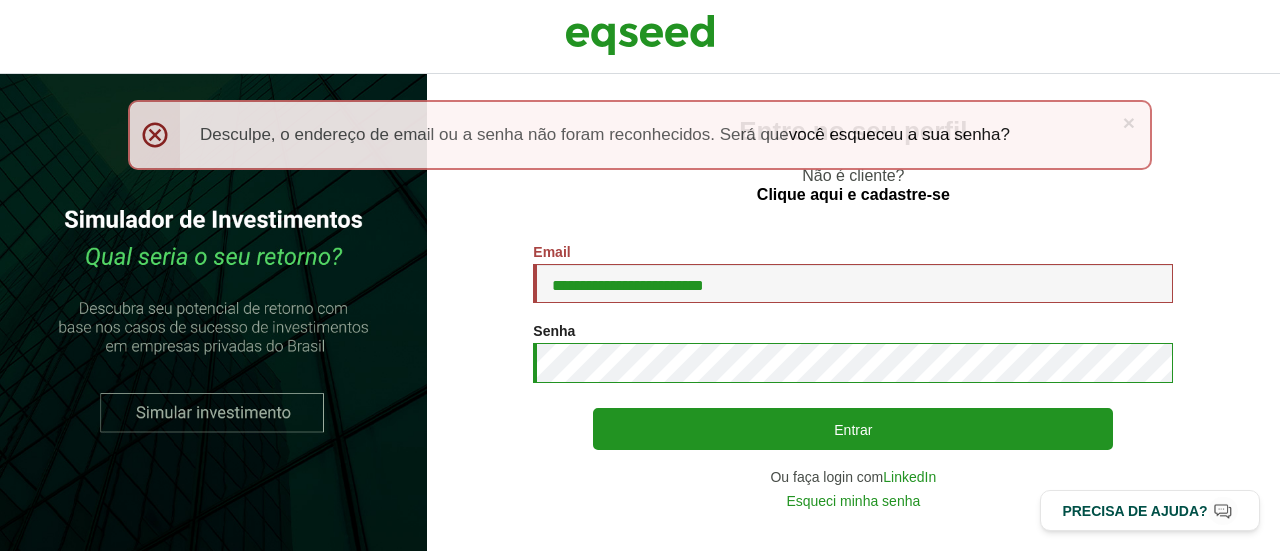 scroll, scrollTop: 0, scrollLeft: 0, axis: both 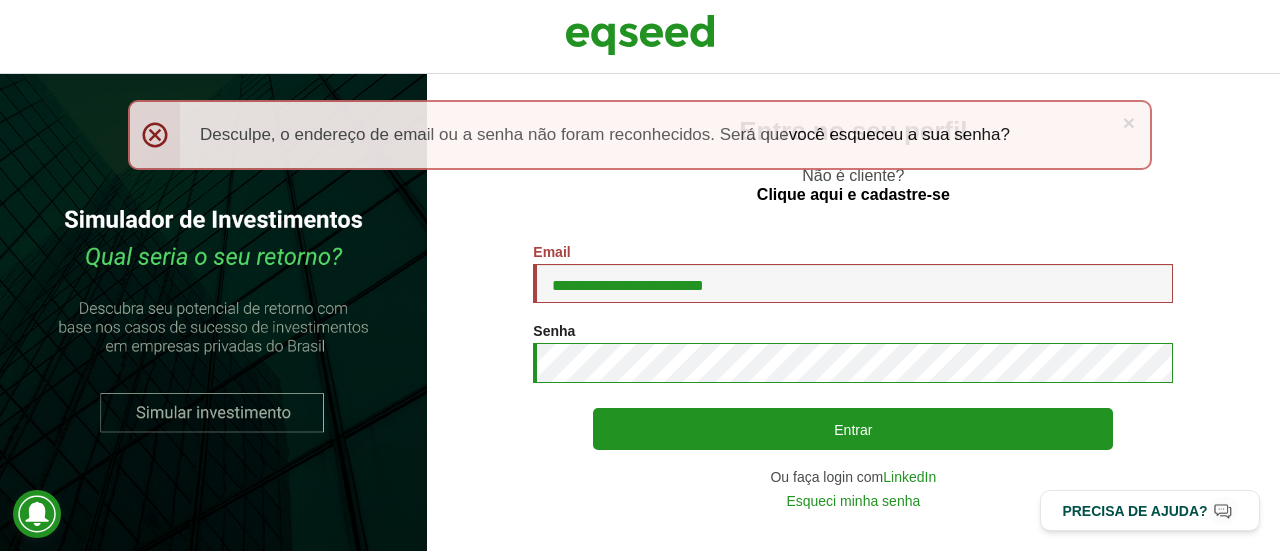 click on "Entrar" at bounding box center [853, 429] 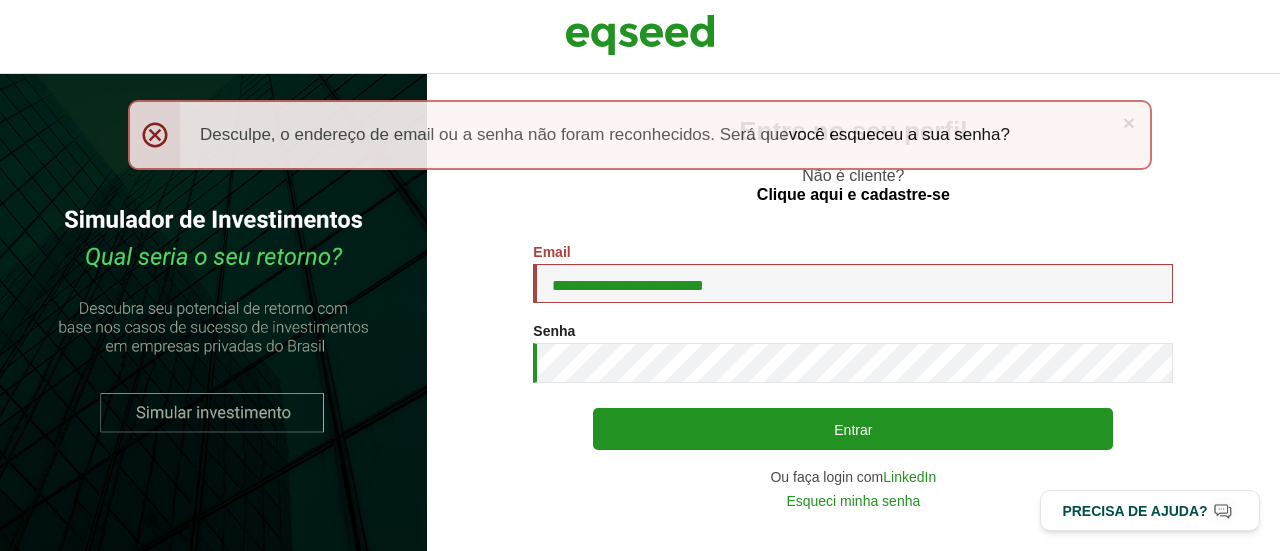 scroll, scrollTop: 0, scrollLeft: 0, axis: both 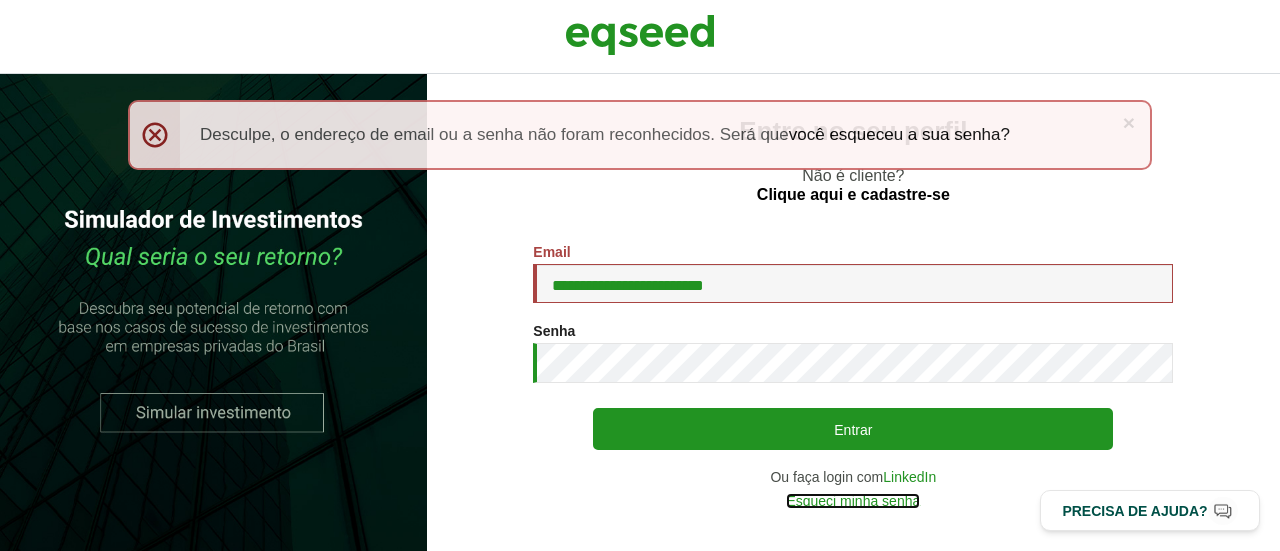 click on "Esqueci minha senha" at bounding box center [853, 501] 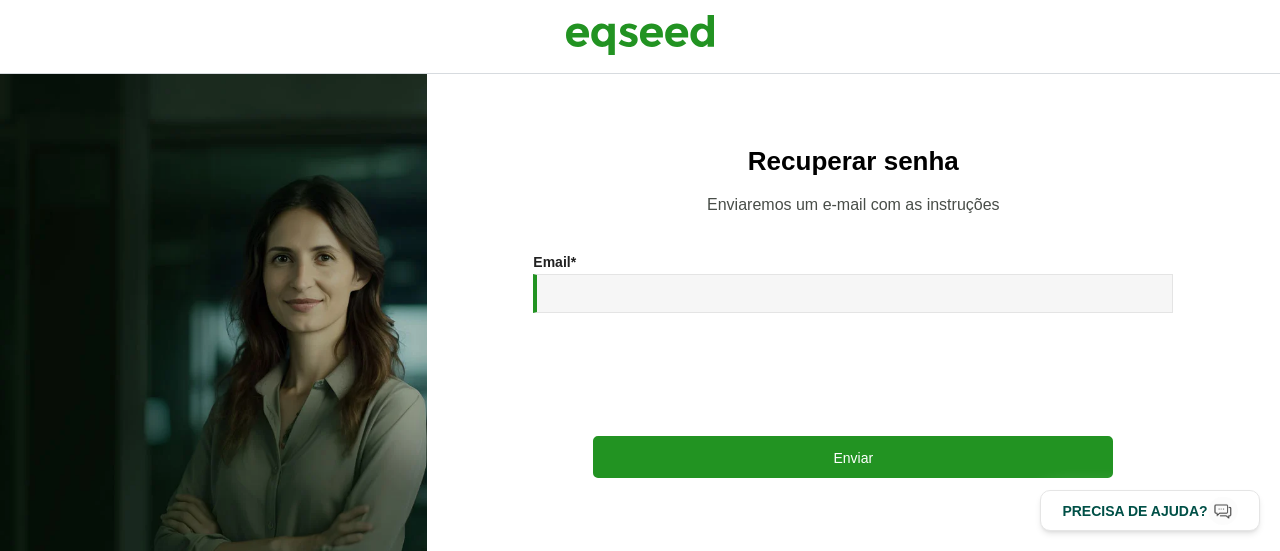 scroll, scrollTop: 0, scrollLeft: 0, axis: both 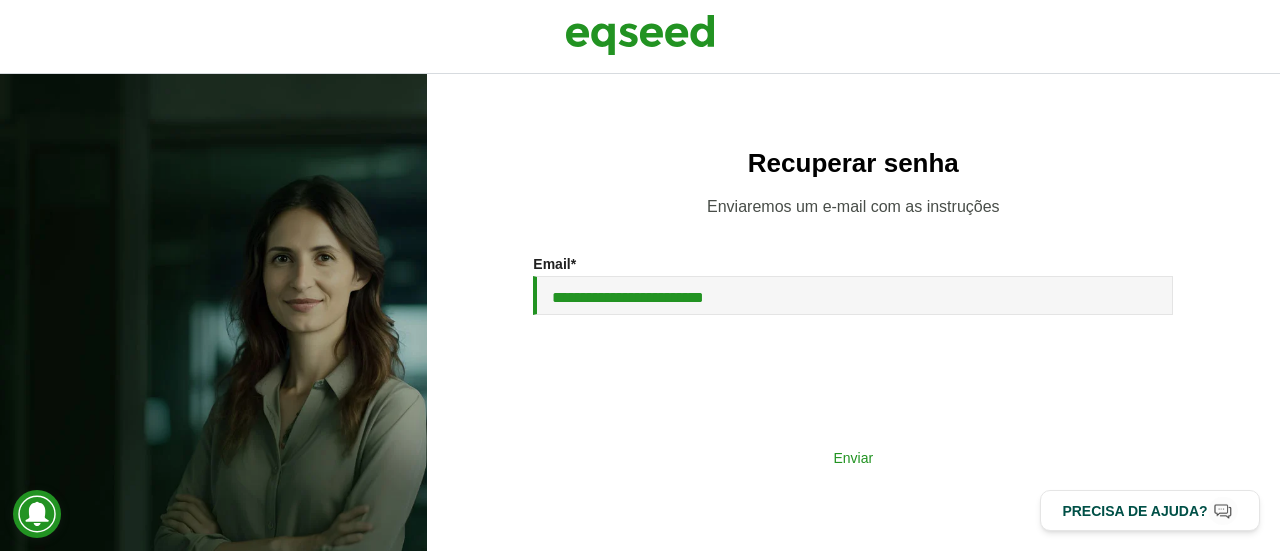 click on "Enviar" at bounding box center [853, 457] 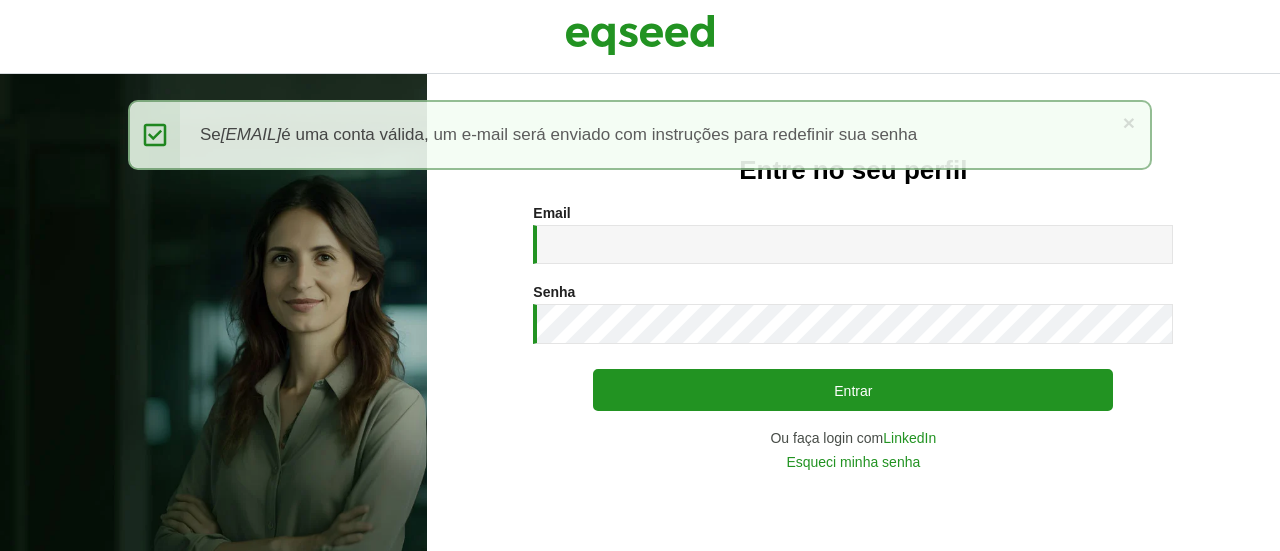 scroll, scrollTop: 0, scrollLeft: 0, axis: both 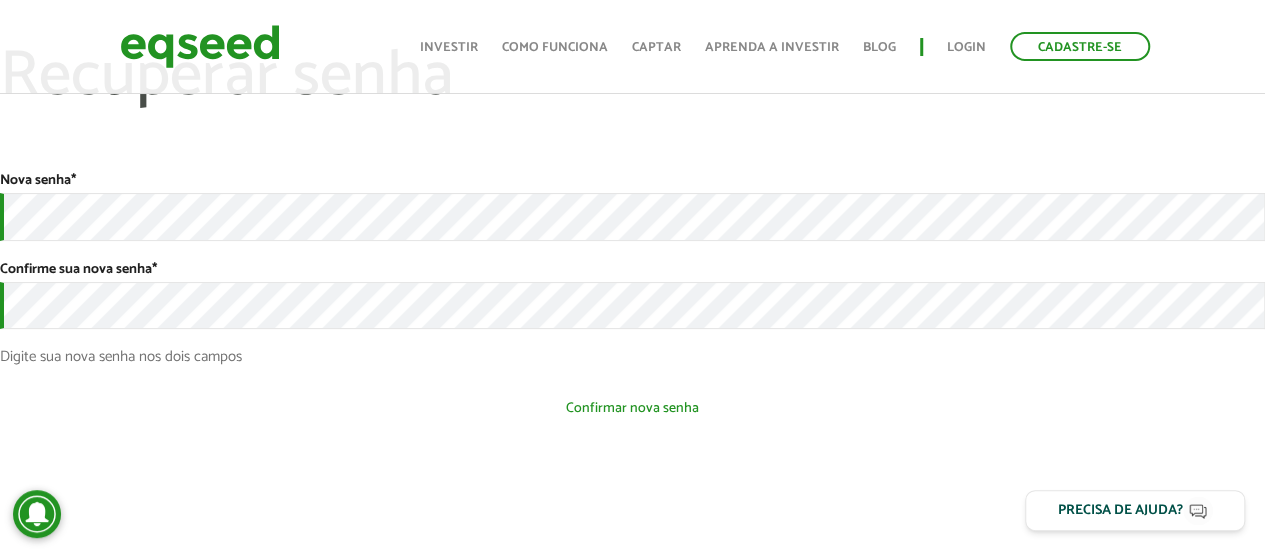 click on "Confirmar nova senha" at bounding box center [632, 408] 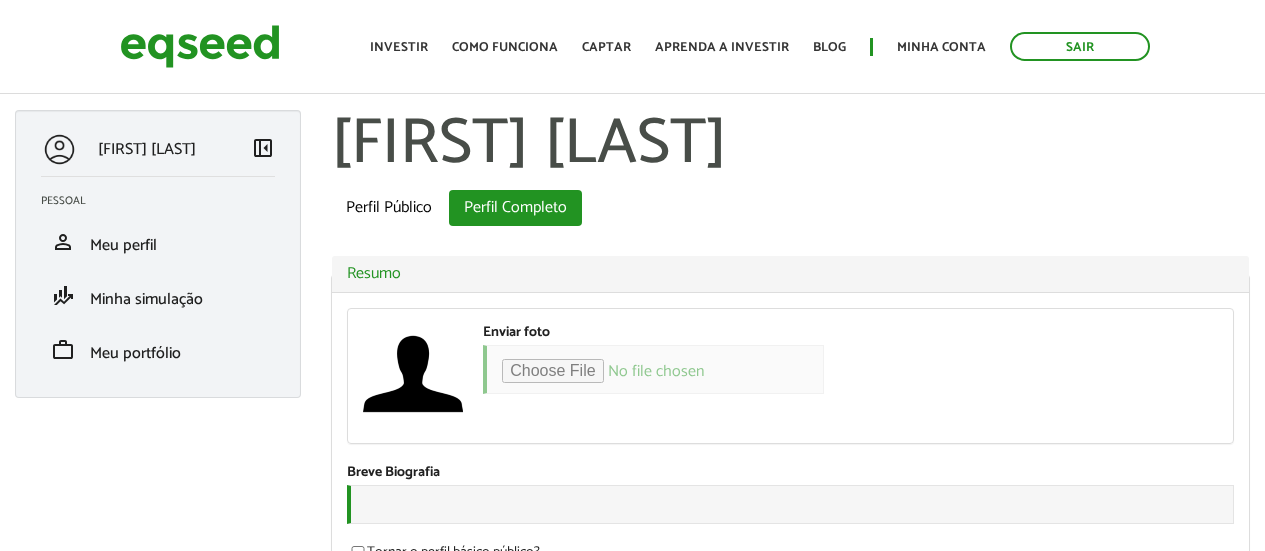 scroll, scrollTop: 0, scrollLeft: 0, axis: both 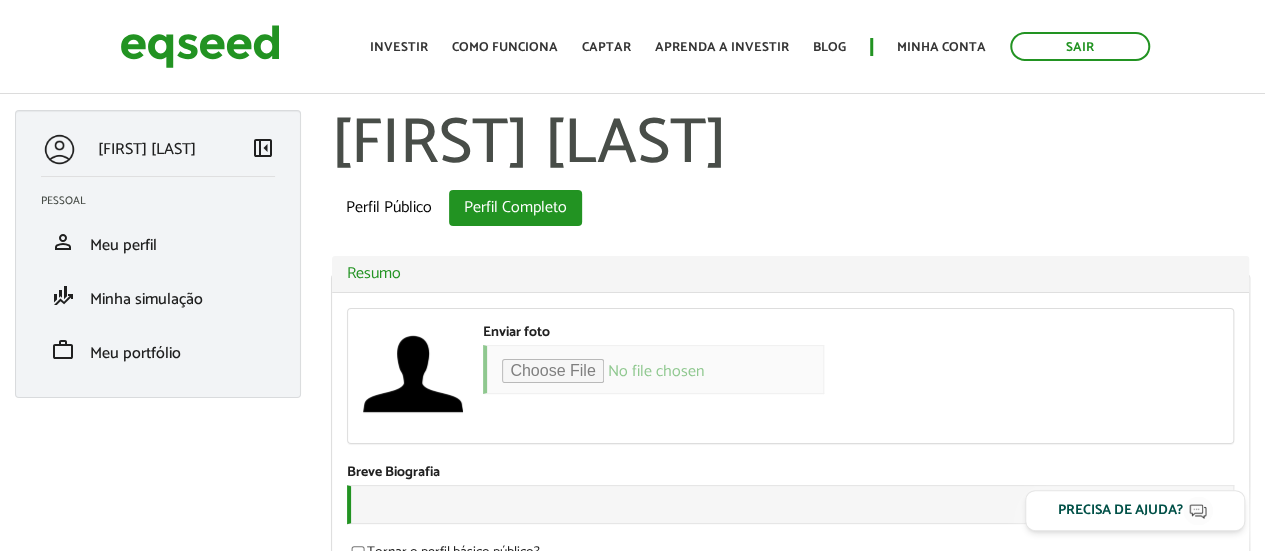 type on "*" 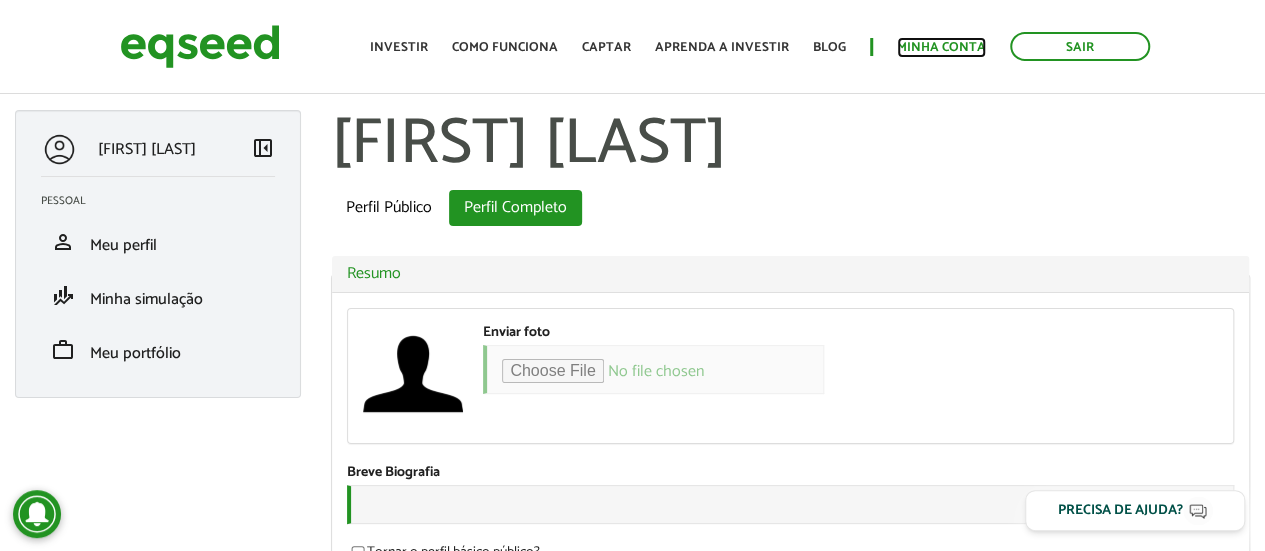 click on "Minha conta" at bounding box center [941, 47] 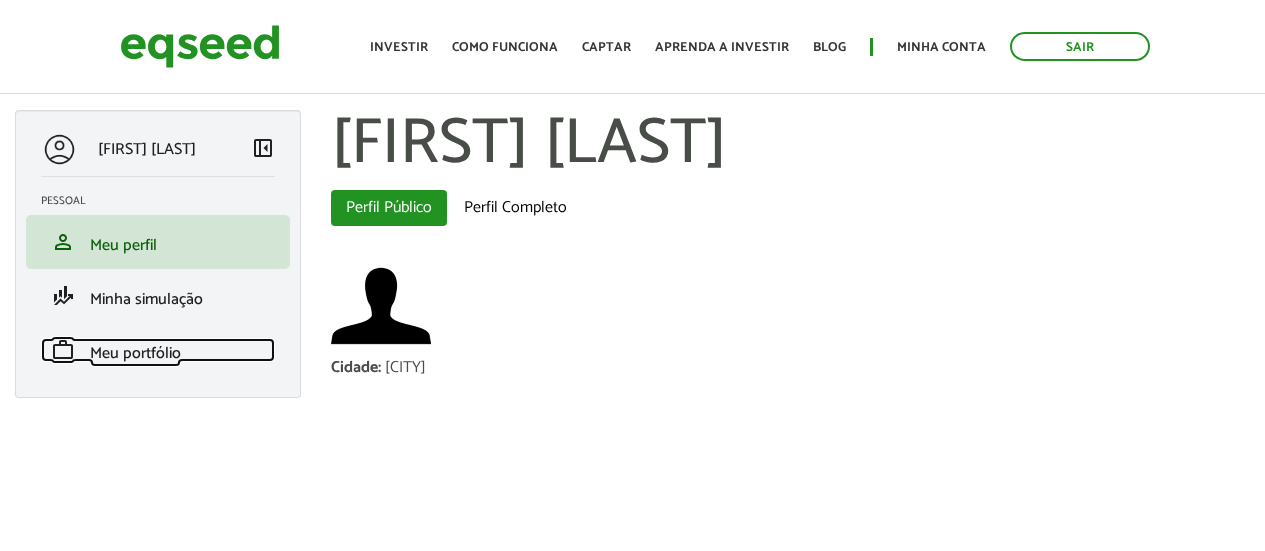 click on "Meu portfólio" at bounding box center [135, 353] 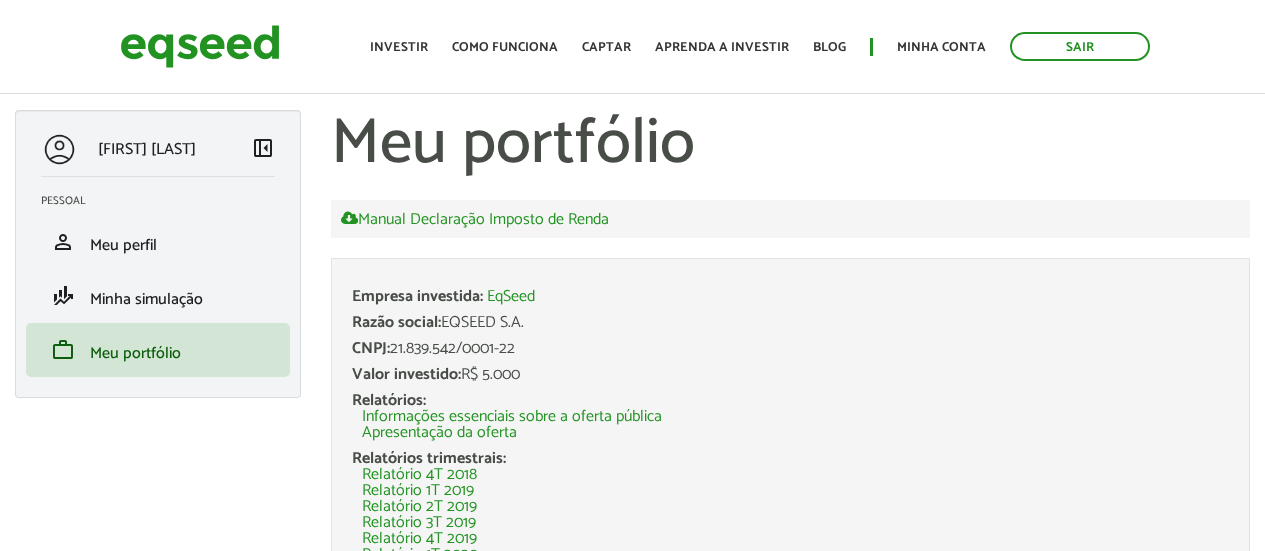 scroll, scrollTop: 0, scrollLeft: 0, axis: both 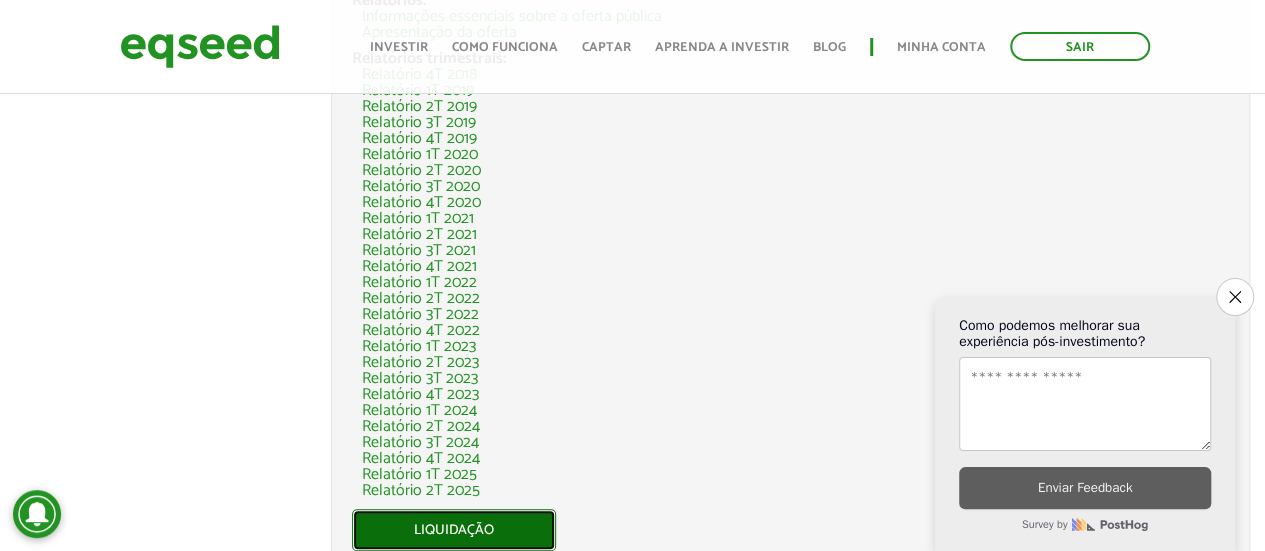 click on "Liquidação" at bounding box center [454, 530] 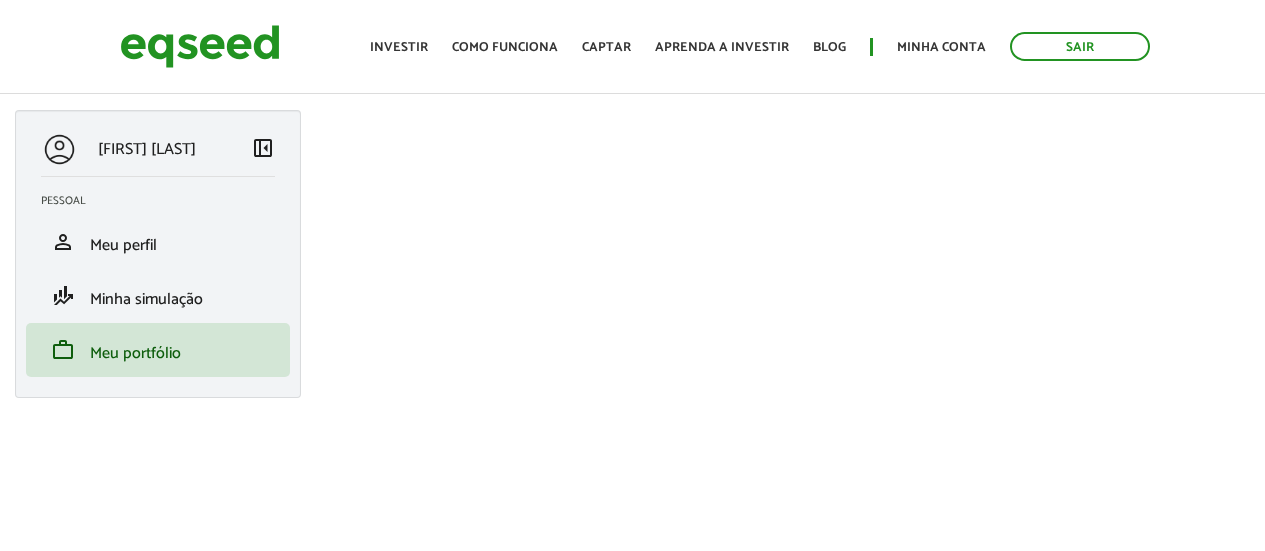 scroll, scrollTop: 0, scrollLeft: 0, axis: both 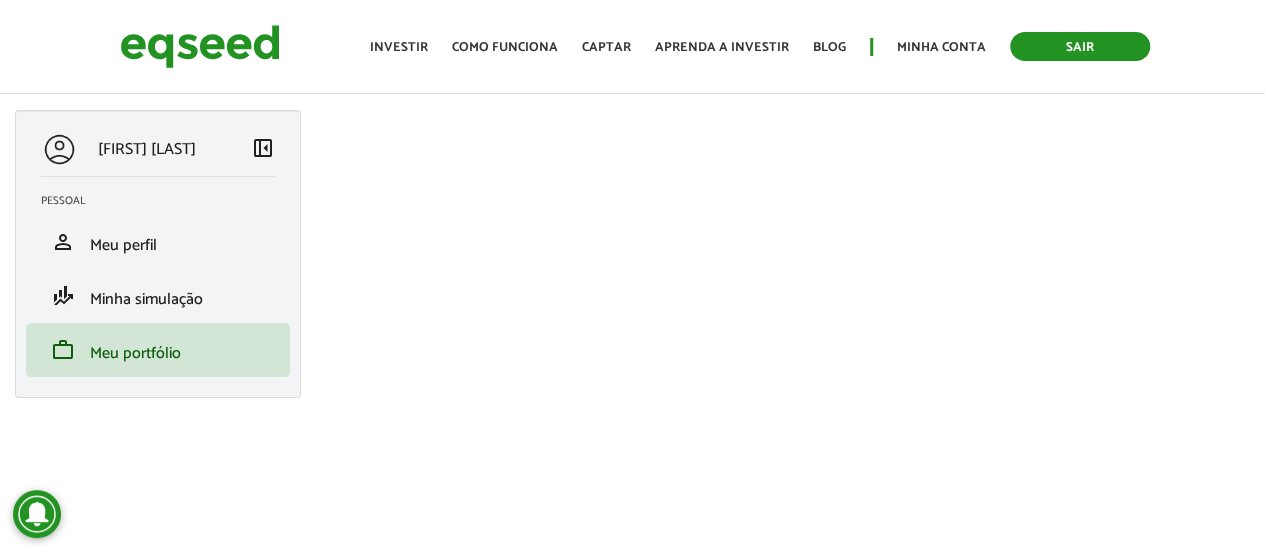 click on "Sair" at bounding box center [1080, 46] 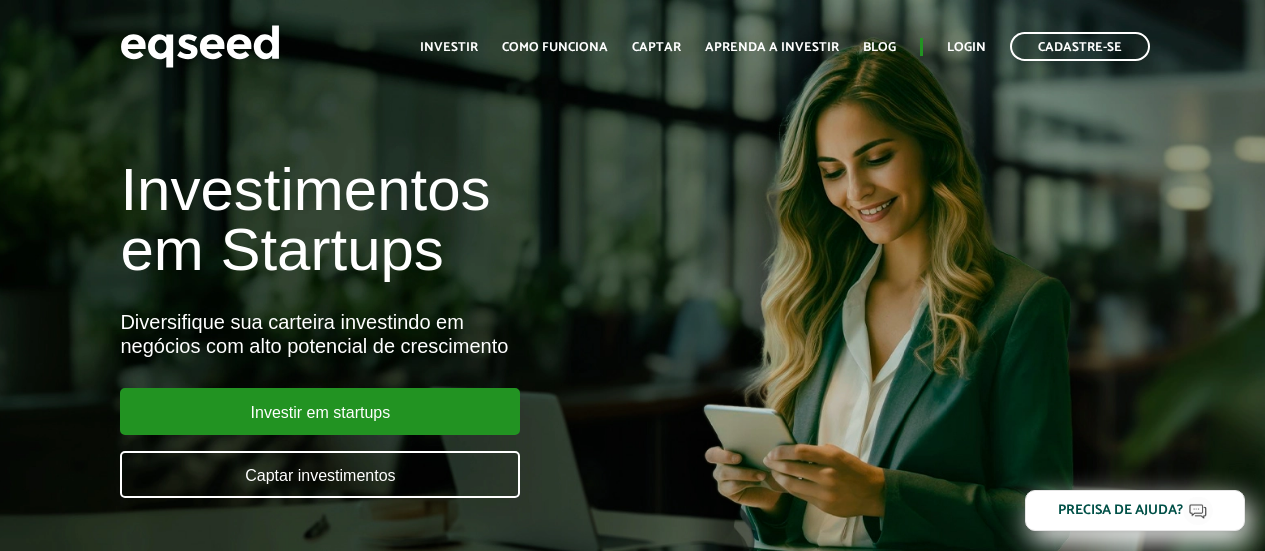 scroll, scrollTop: 0, scrollLeft: 0, axis: both 